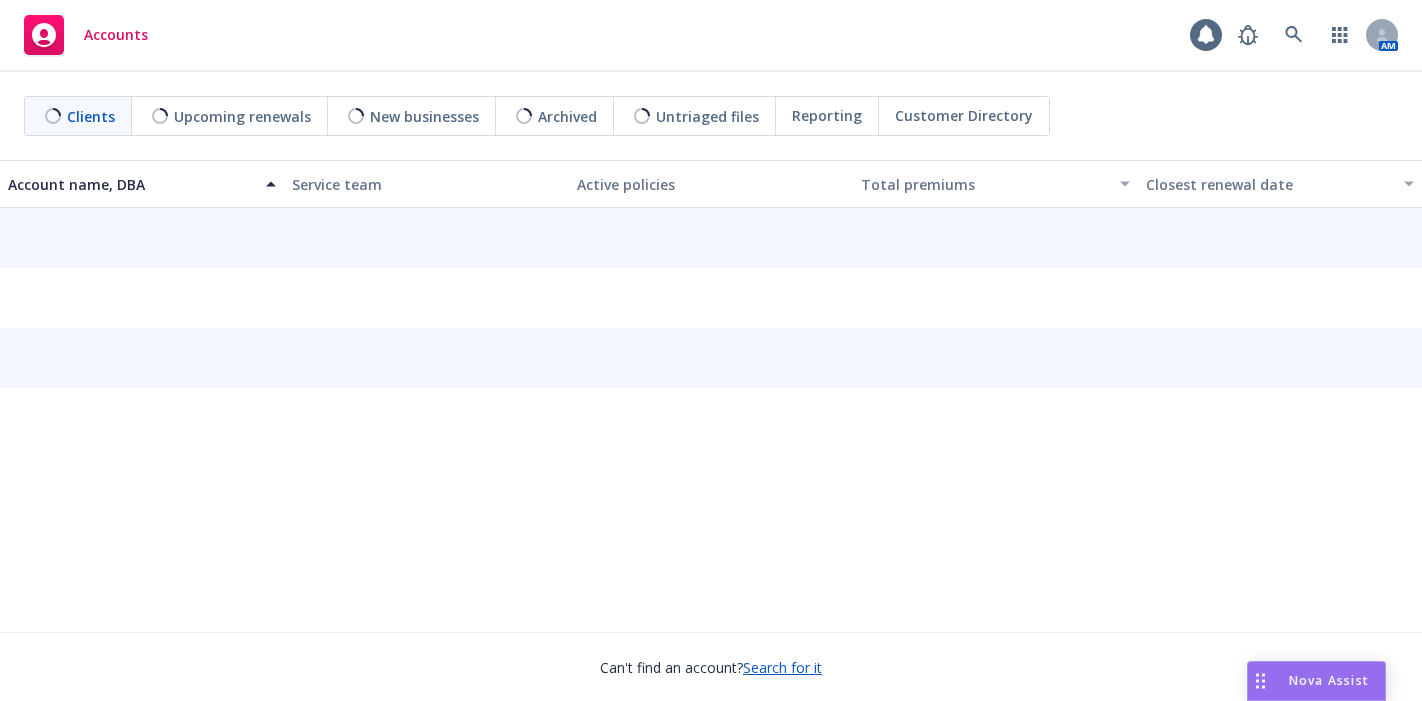 scroll, scrollTop: 0, scrollLeft: 0, axis: both 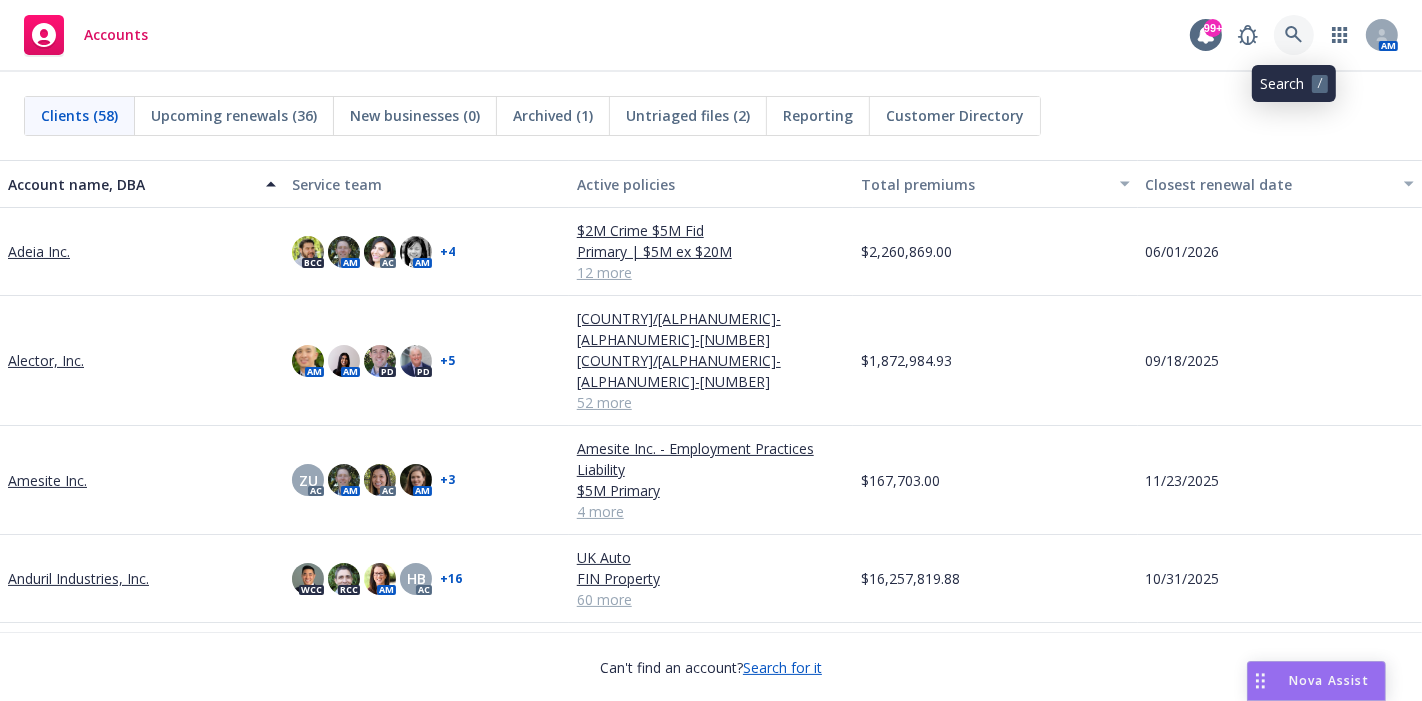 click 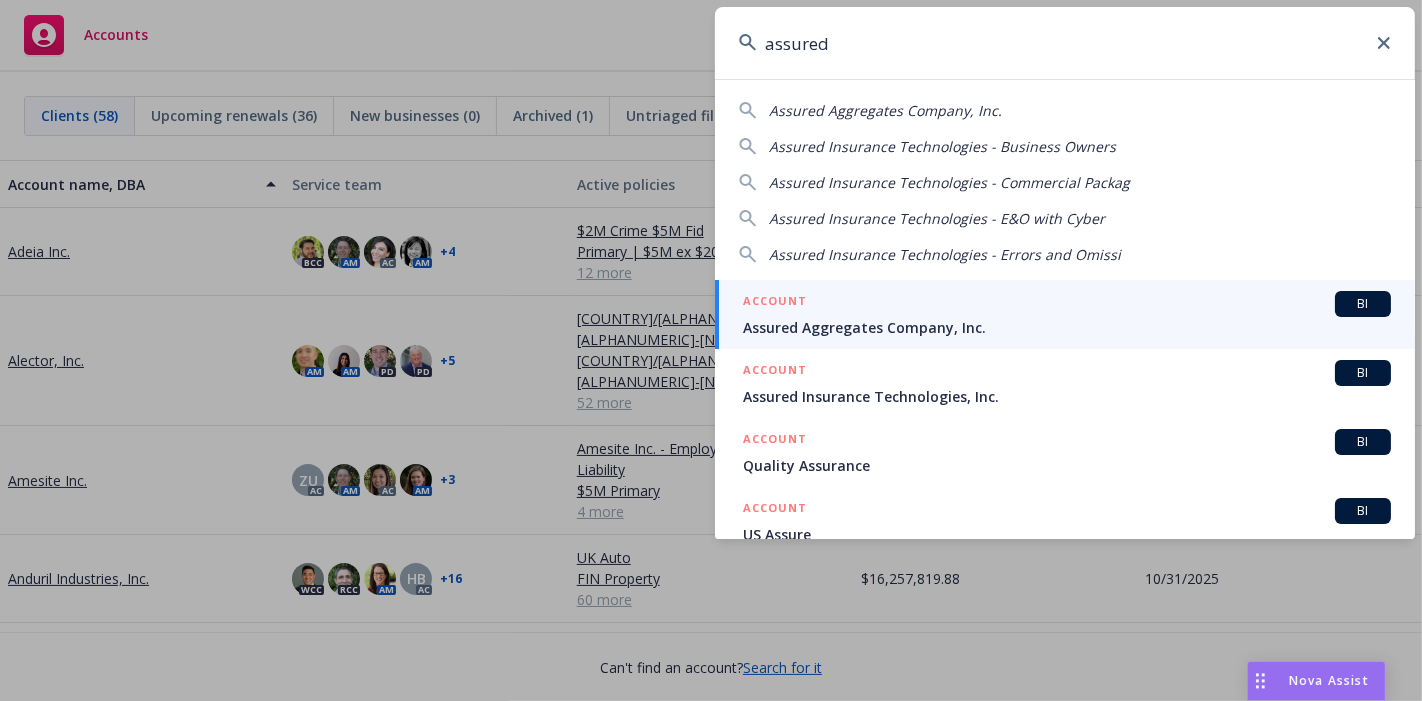click on "Assured Insurance Technologies - Business Owners" at bounding box center [942, 146] 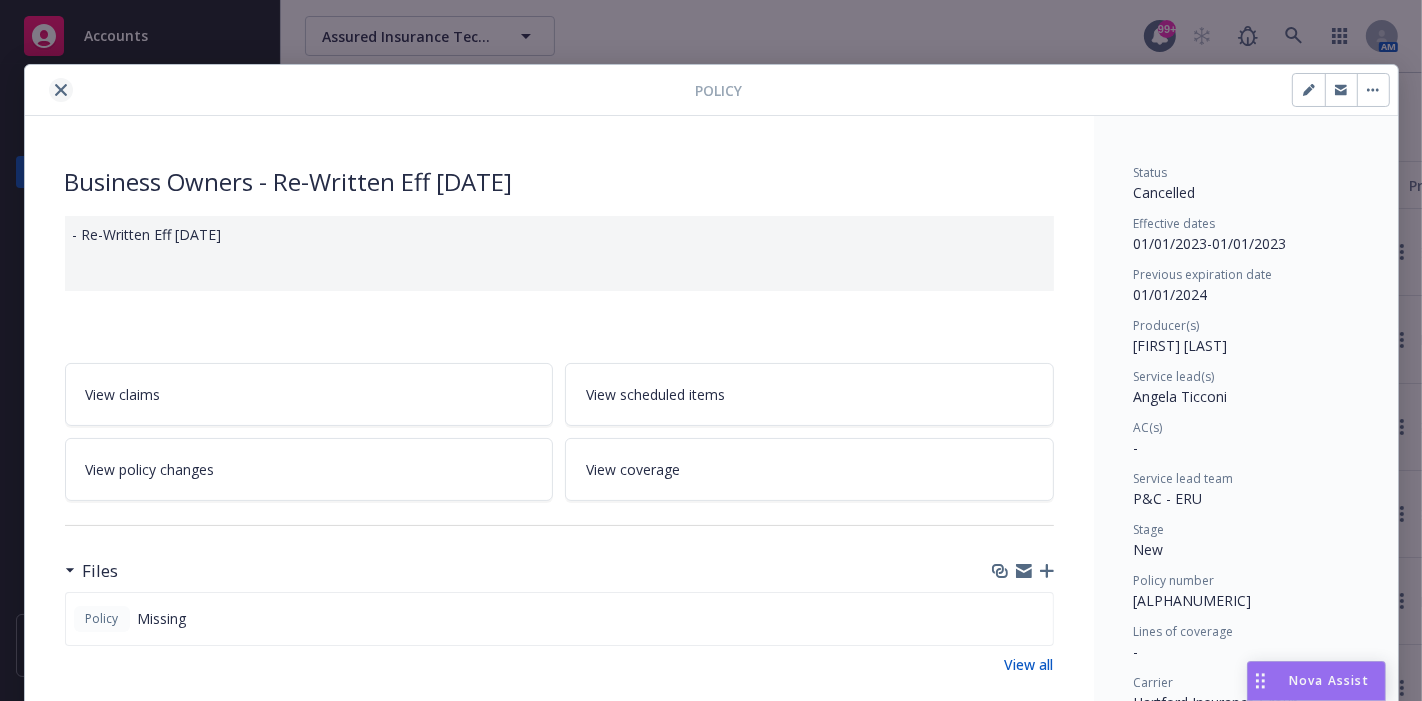 click at bounding box center [61, 90] 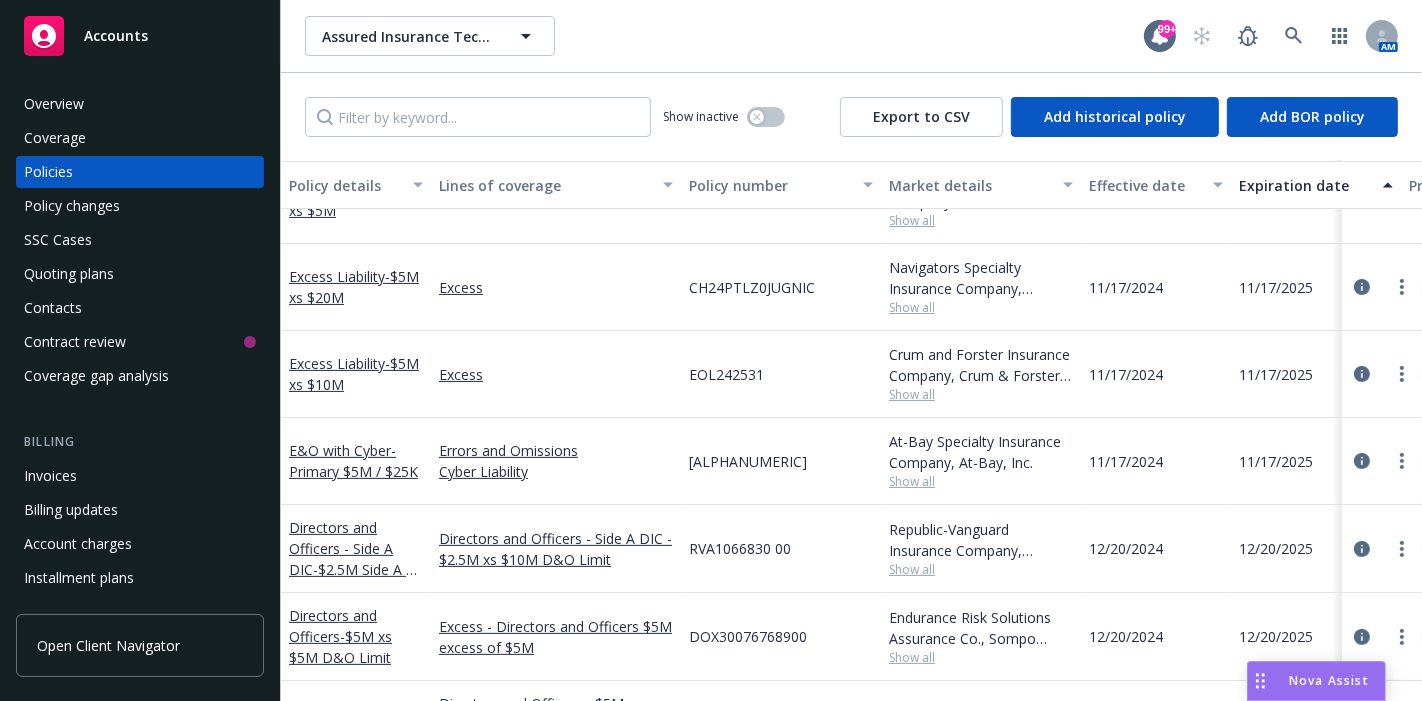 scroll, scrollTop: 475, scrollLeft: 0, axis: vertical 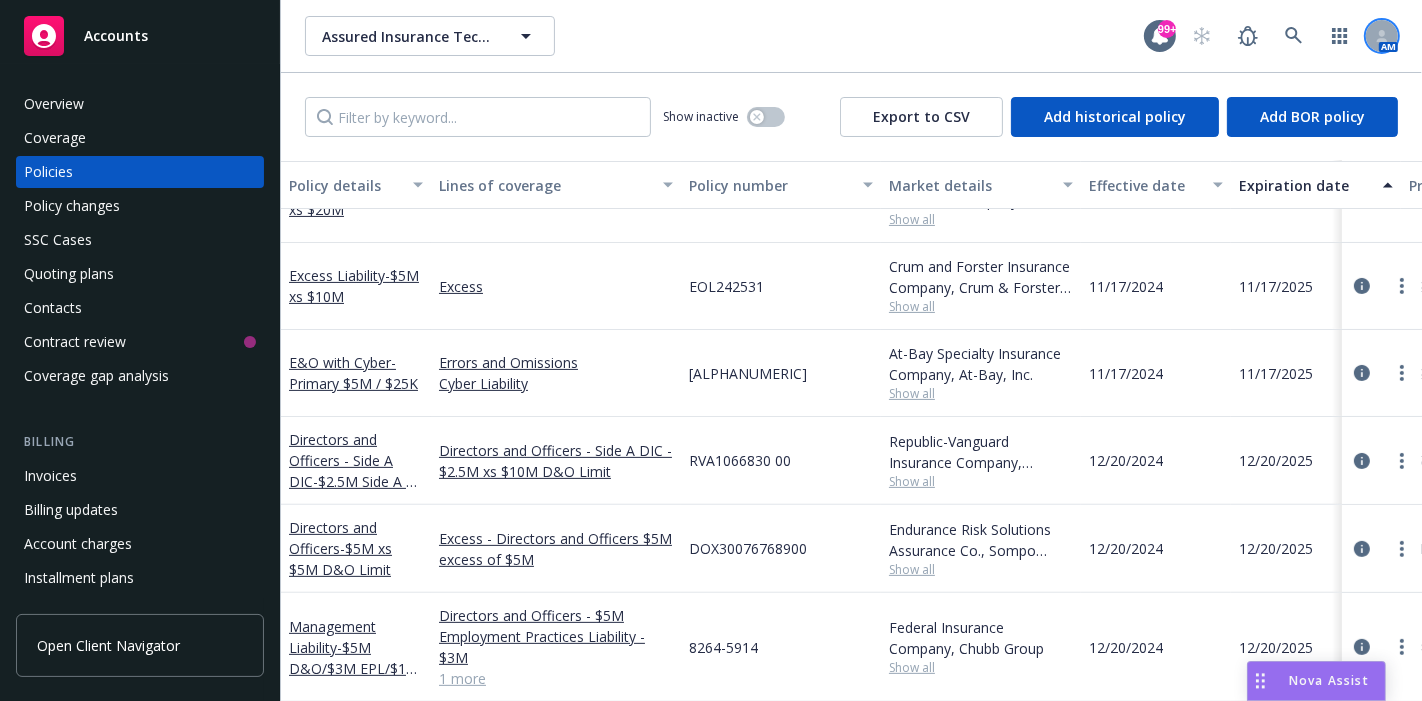 click 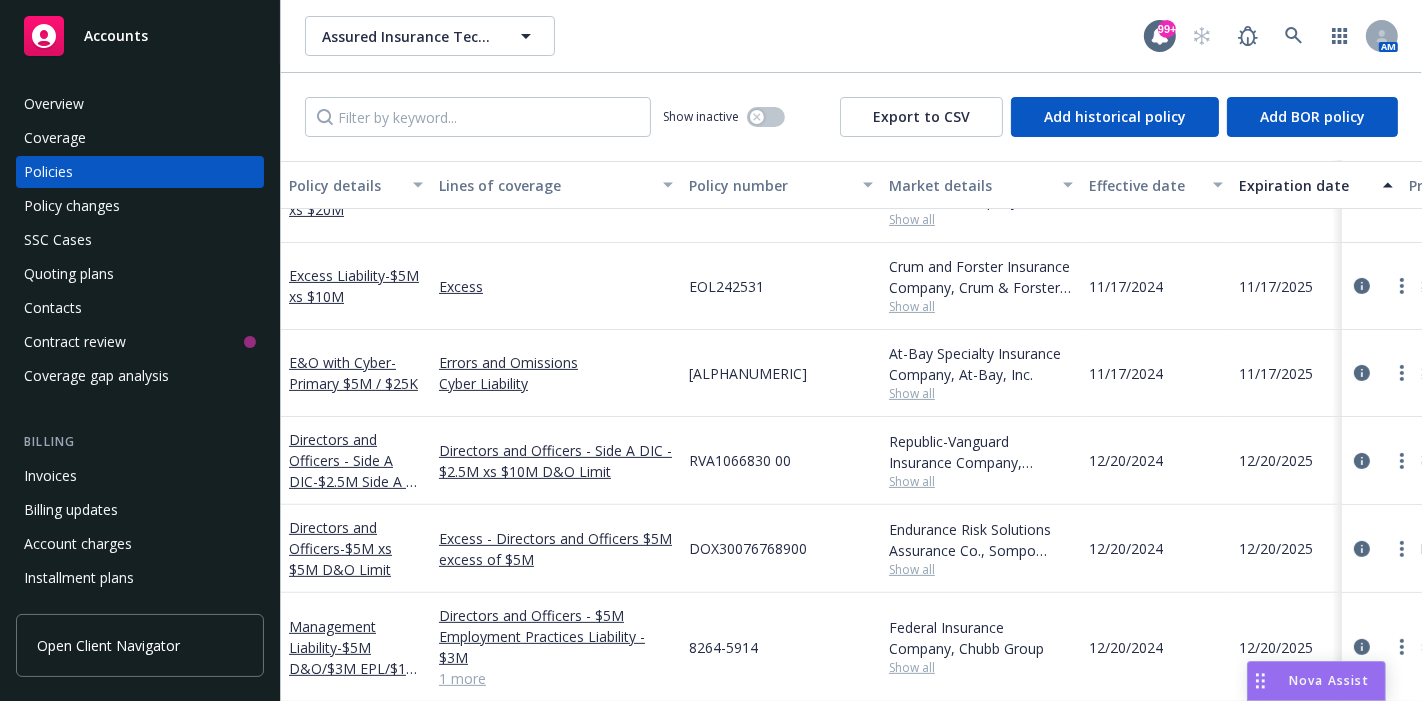 click on "Assured Insurance Technologies, Inc. Assured Insurance Technologies, Inc. 99+ AM" at bounding box center (851, 36) 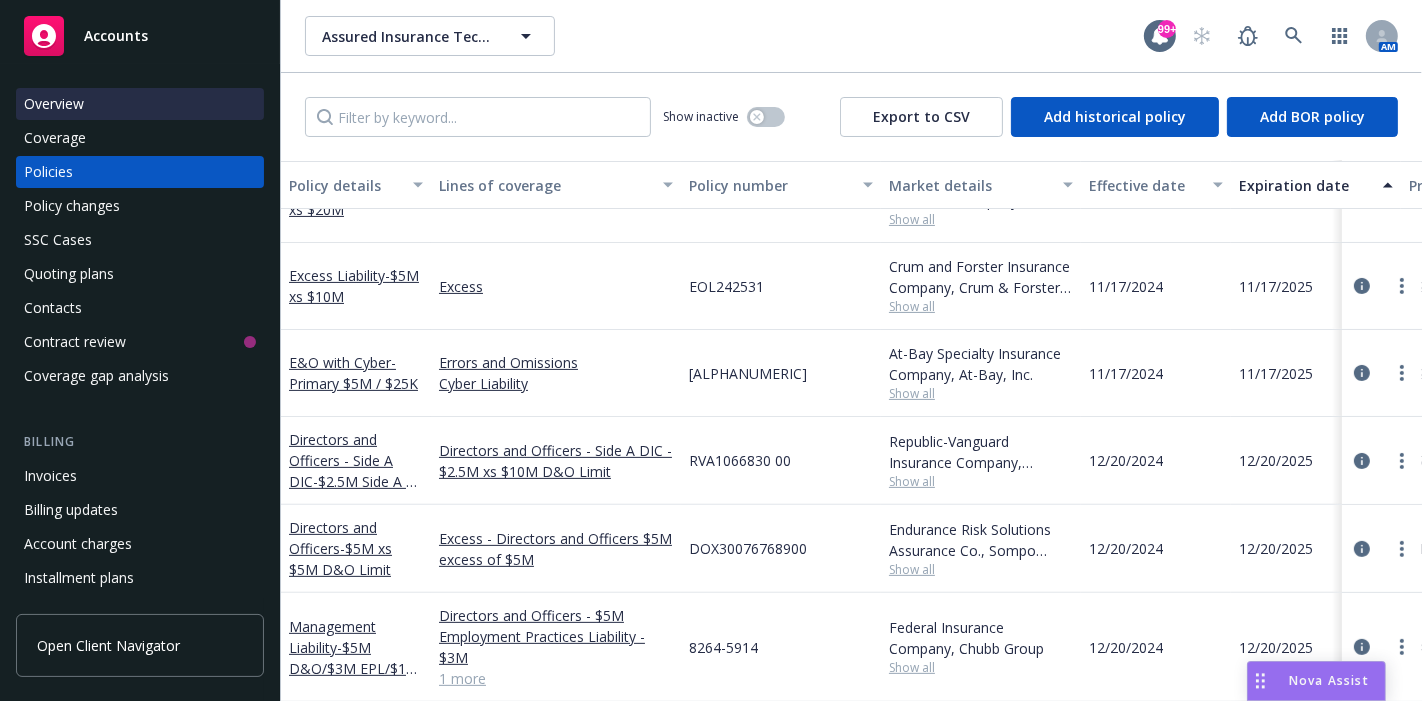 click on "Overview" at bounding box center (54, 104) 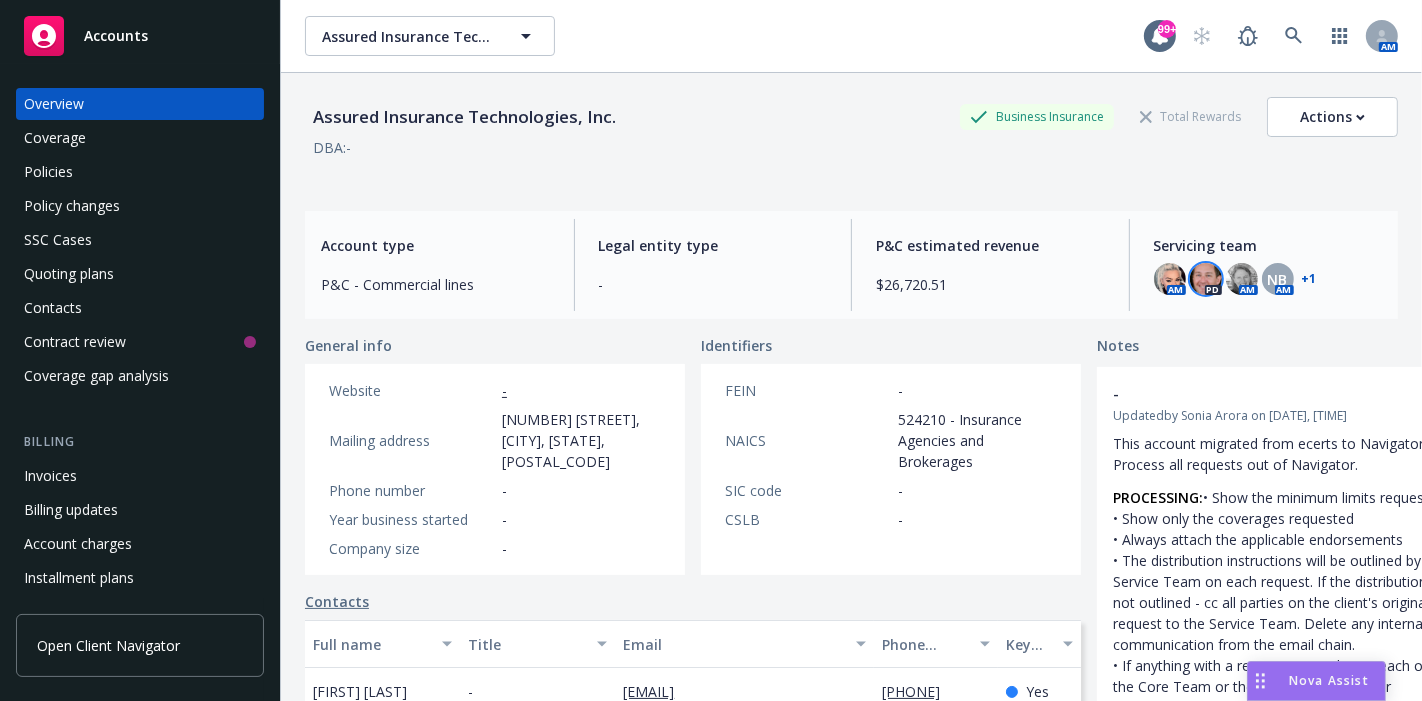 click at bounding box center (1206, 279) 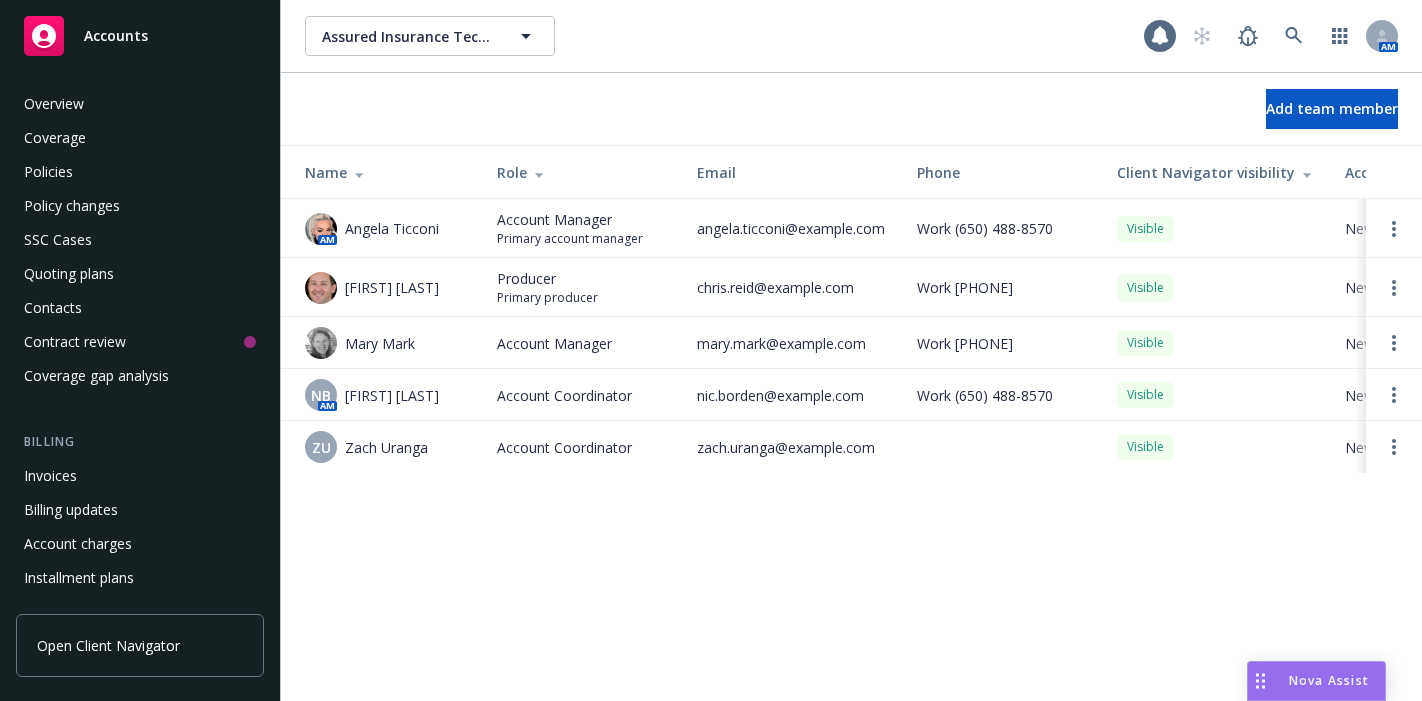 scroll, scrollTop: 0, scrollLeft: 0, axis: both 